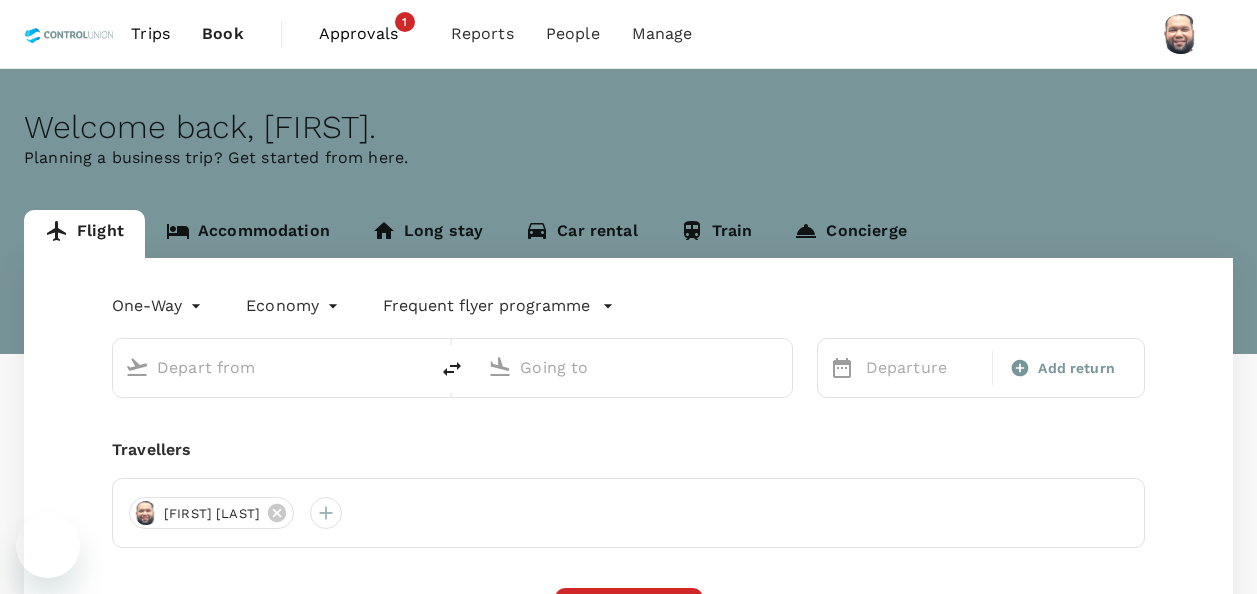 scroll, scrollTop: 0, scrollLeft: 0, axis: both 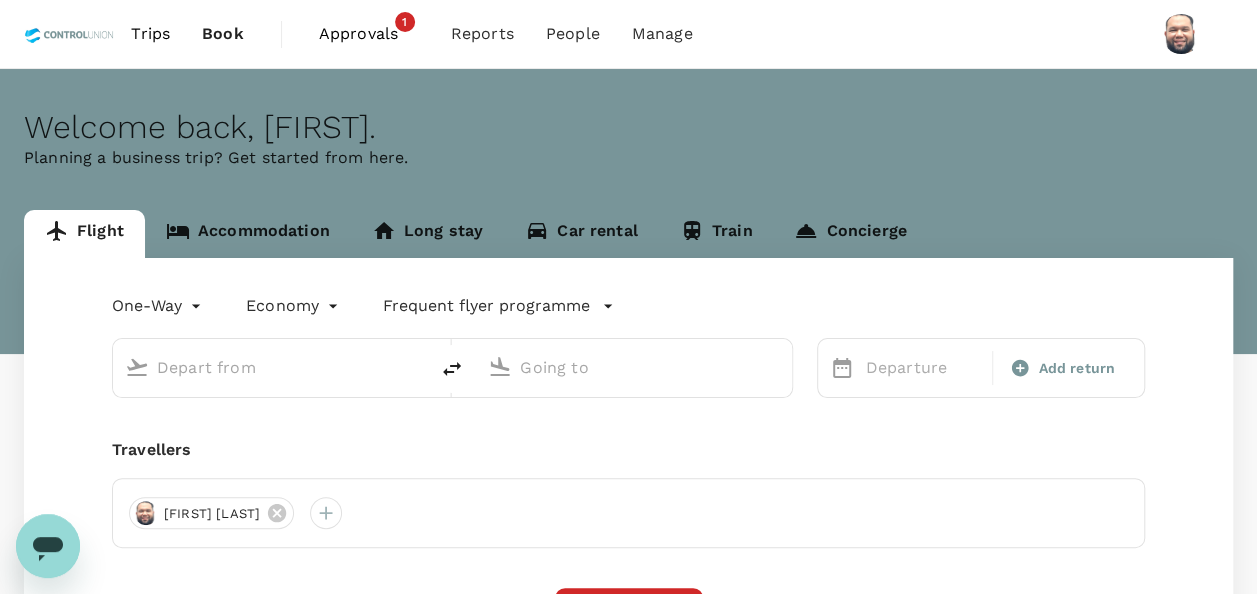 click on "Approvals" at bounding box center (369, 34) 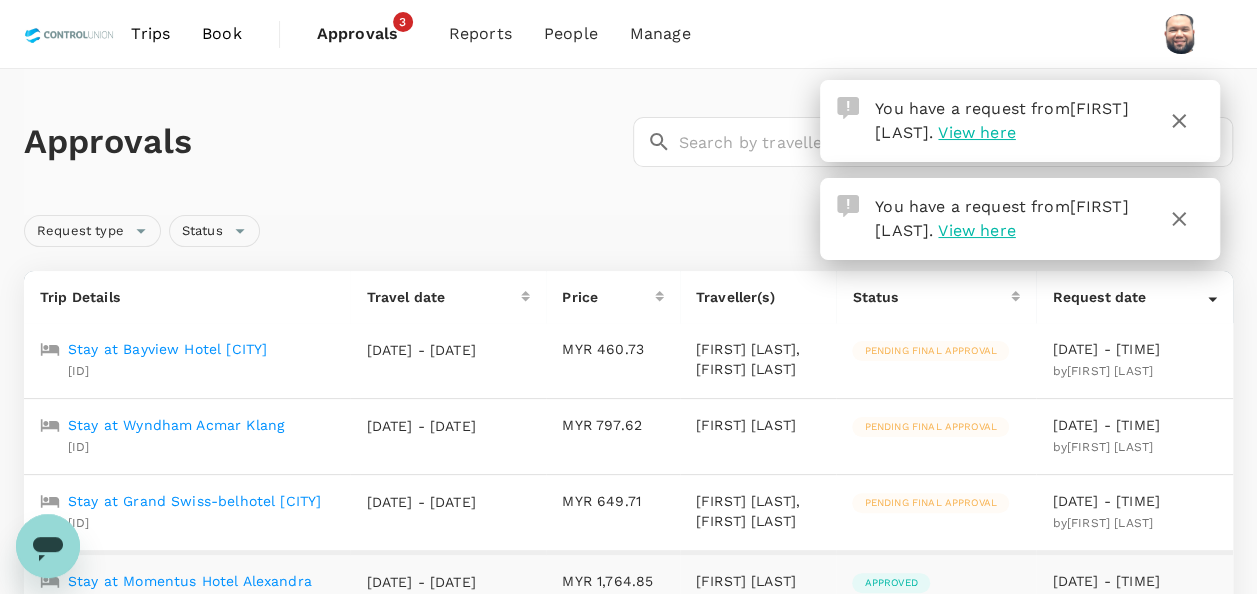 click on "Approvals" at bounding box center (324, 142) 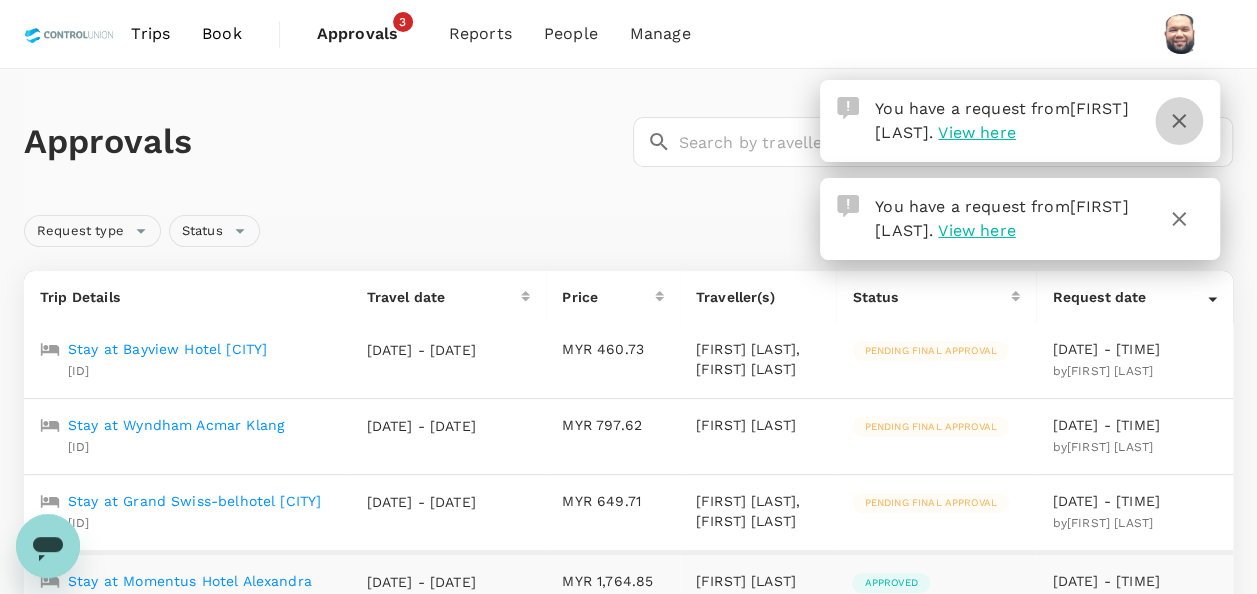 click at bounding box center [1179, 121] 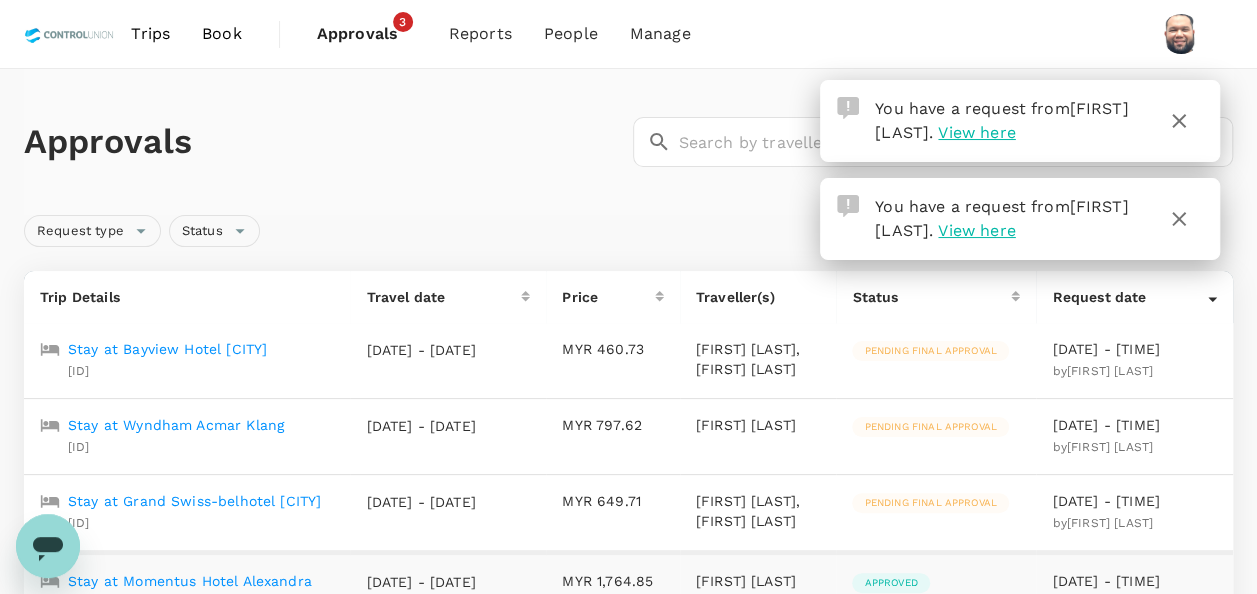 click 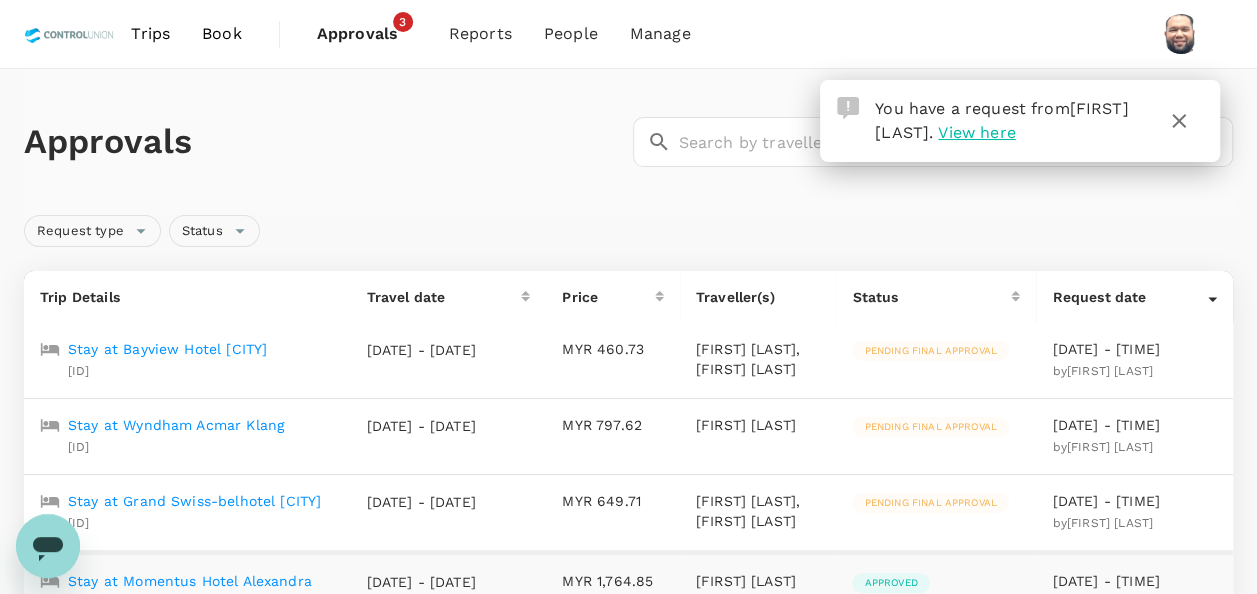 click 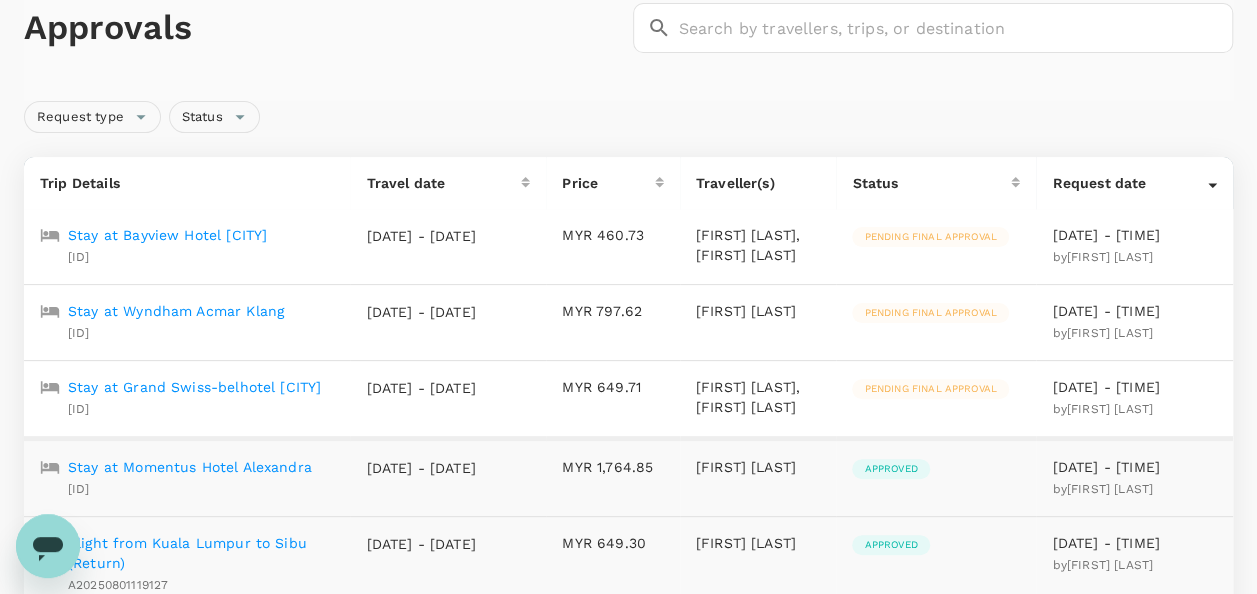 scroll, scrollTop: 200, scrollLeft: 0, axis: vertical 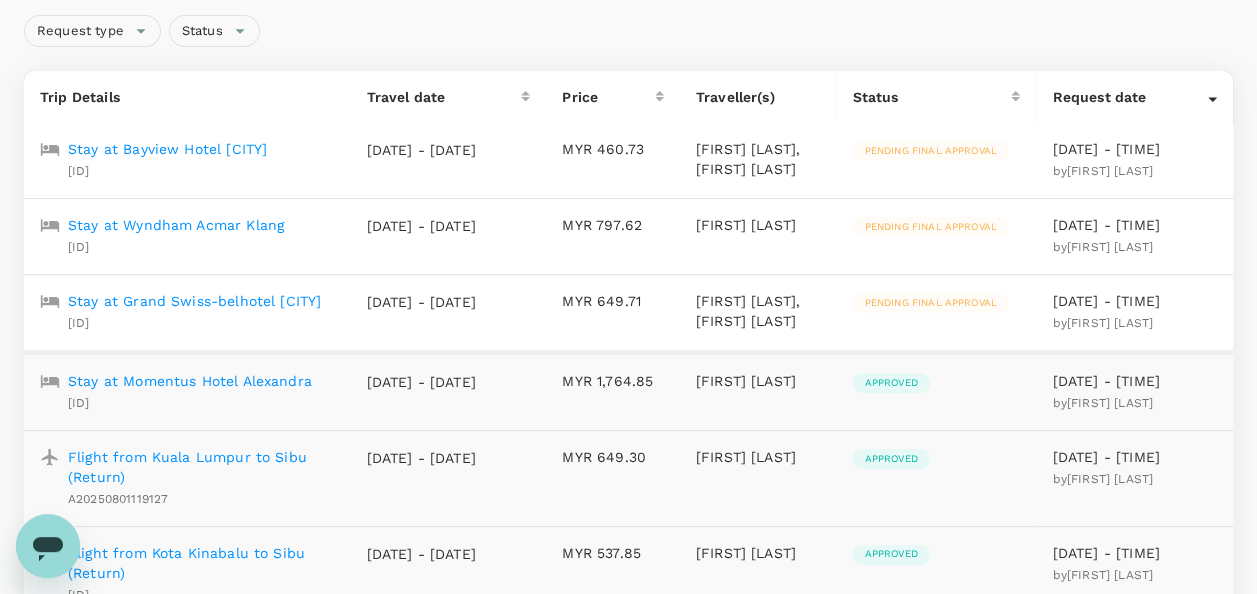 click on "Stay at Grand Swiss-belhotel [CITY]" at bounding box center (194, 301) 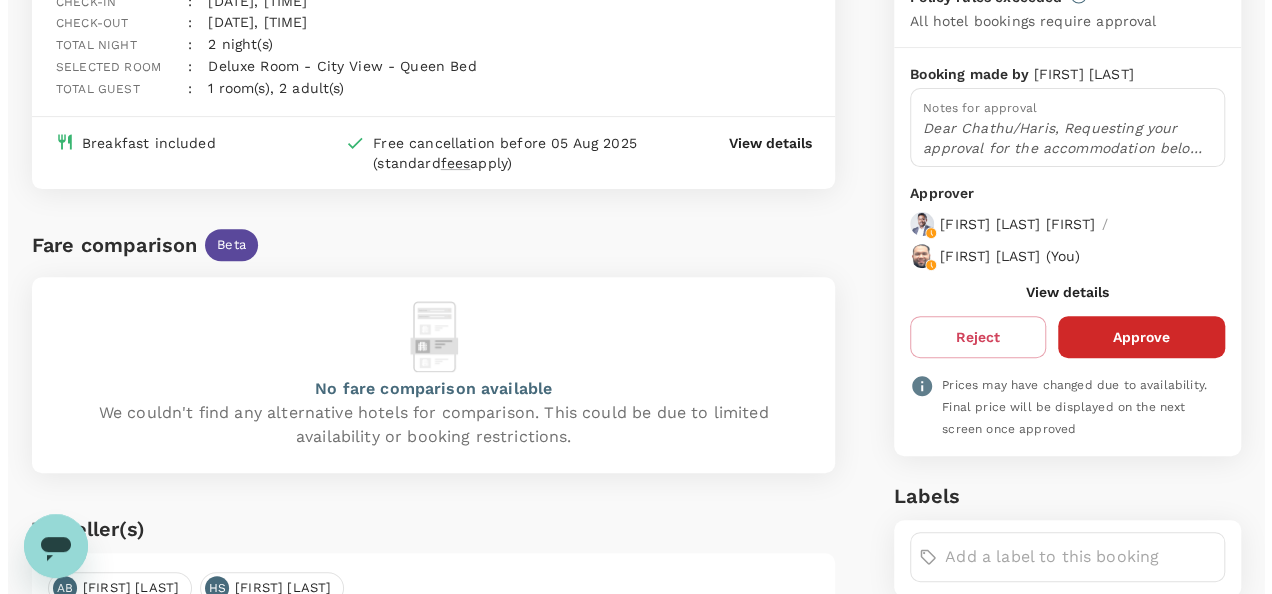 scroll, scrollTop: 241, scrollLeft: 0, axis: vertical 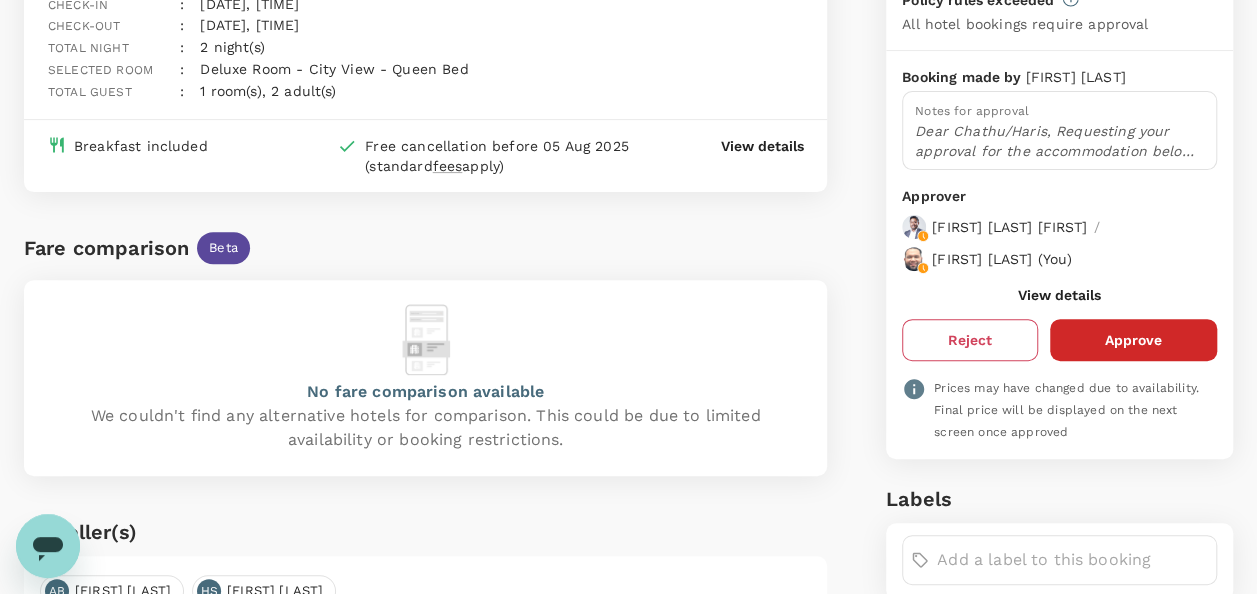 click on "Reject" at bounding box center [970, 340] 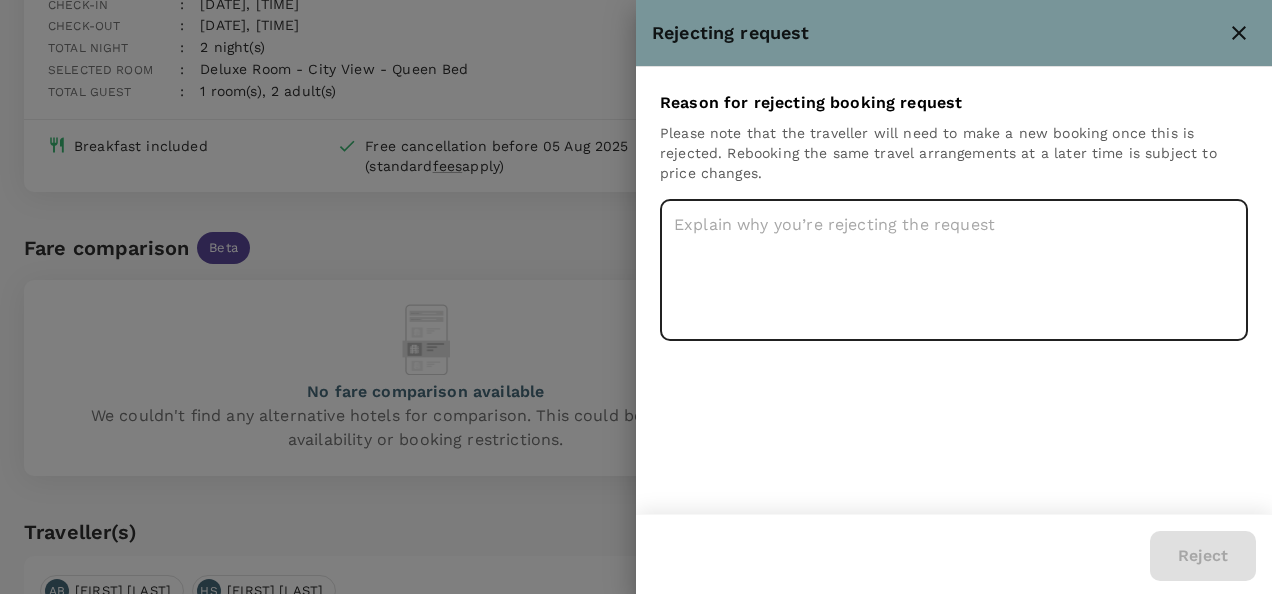 click at bounding box center [954, 270] 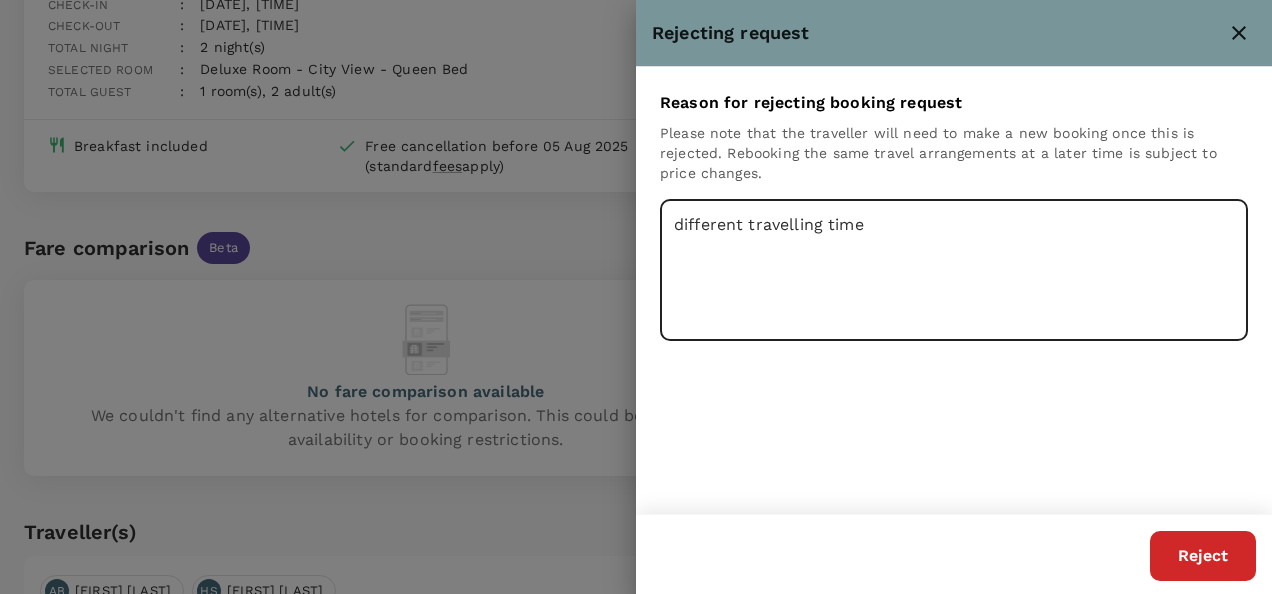 type on "different travelling time" 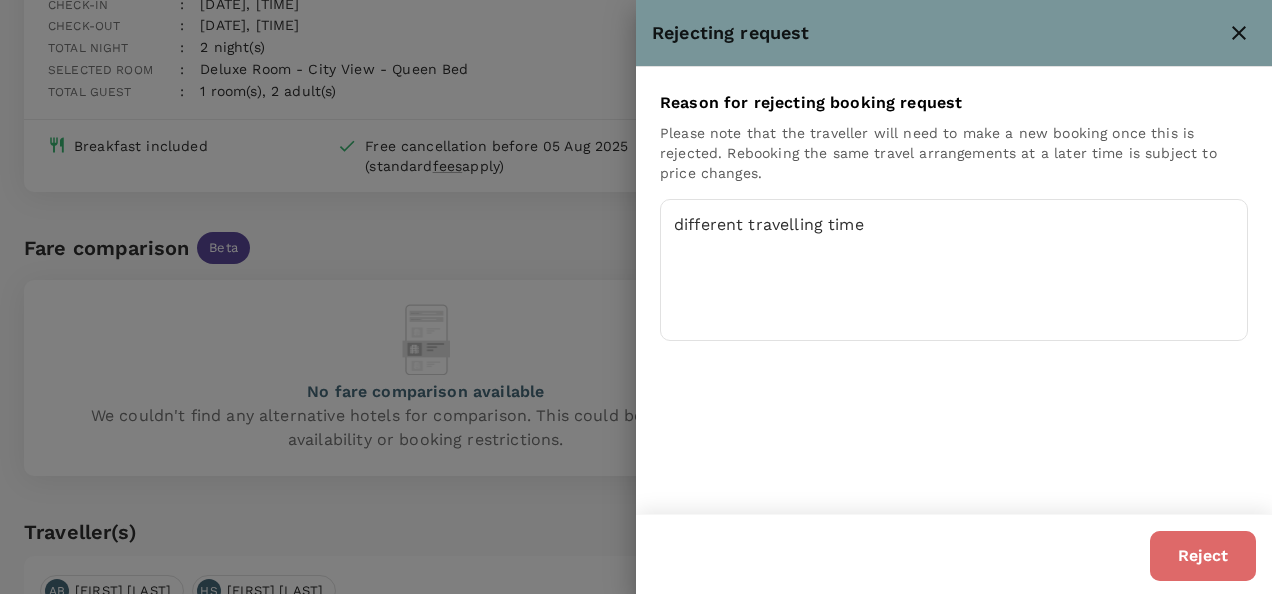click on "Reject" at bounding box center (1203, 556) 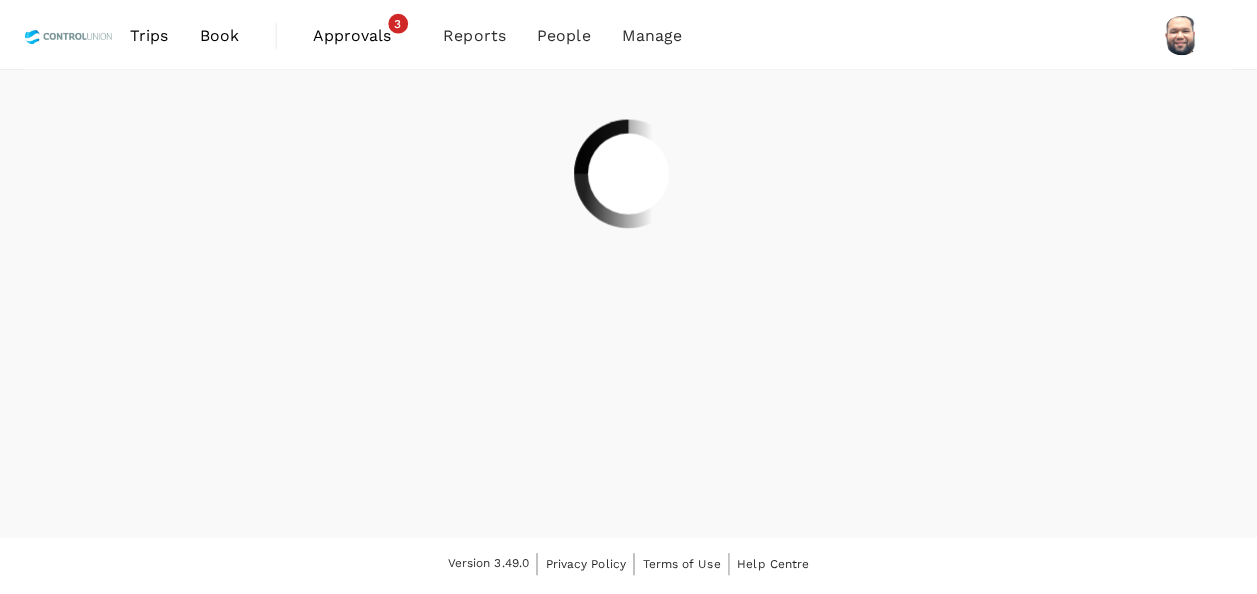 scroll, scrollTop: 0, scrollLeft: 0, axis: both 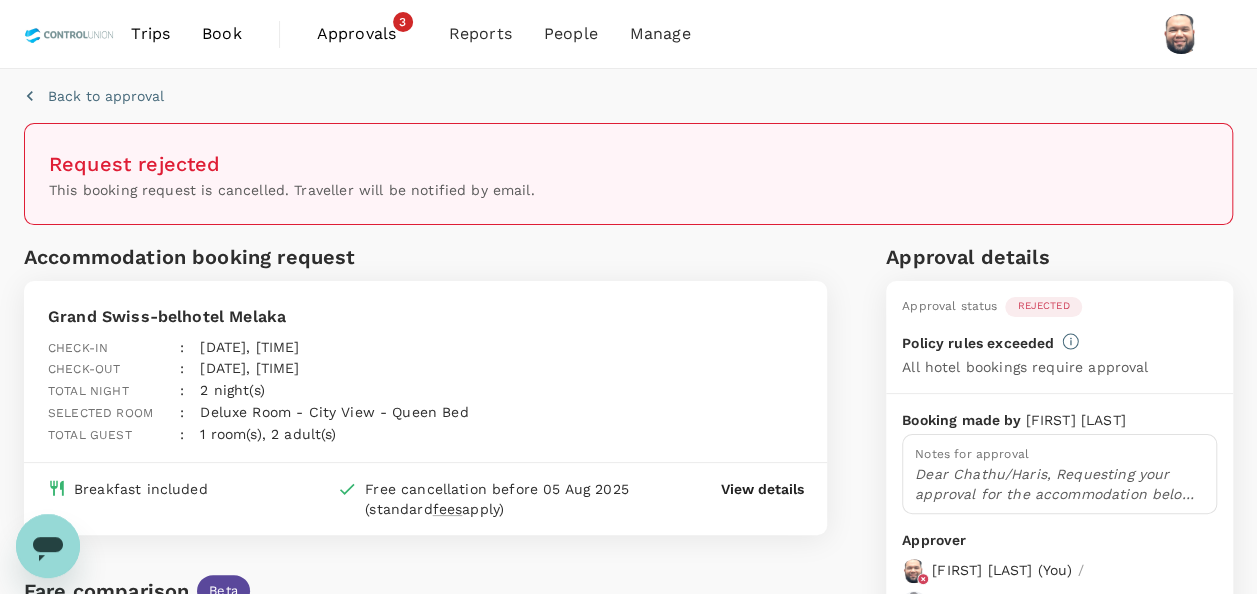 click on "Approvals" at bounding box center [367, 34] 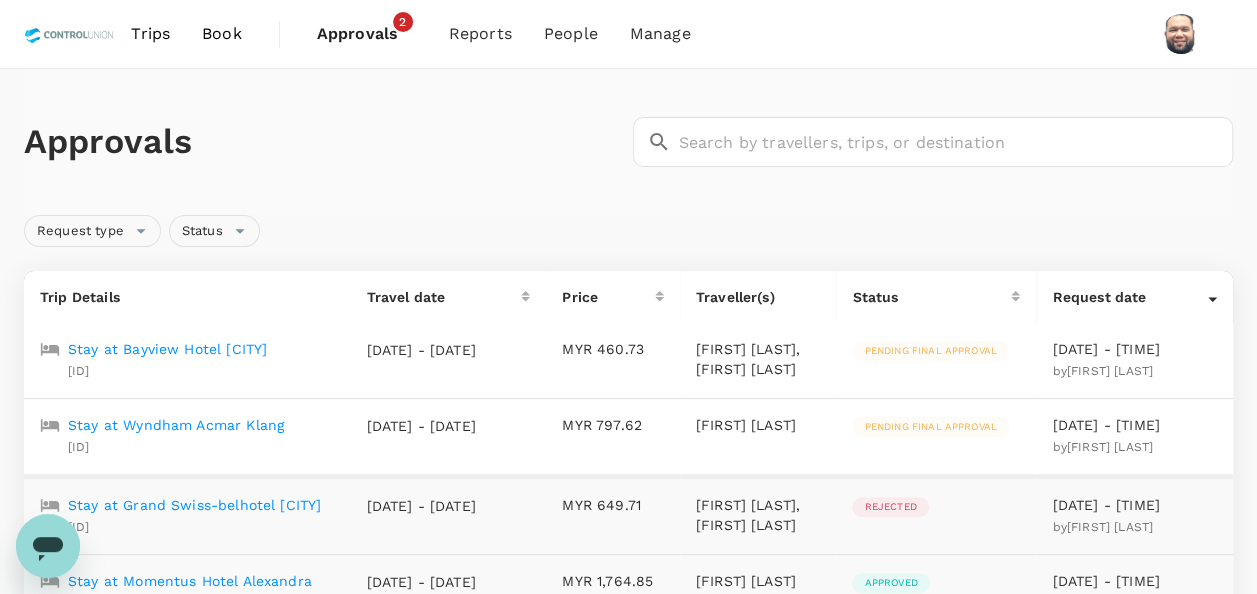 scroll, scrollTop: 100, scrollLeft: 0, axis: vertical 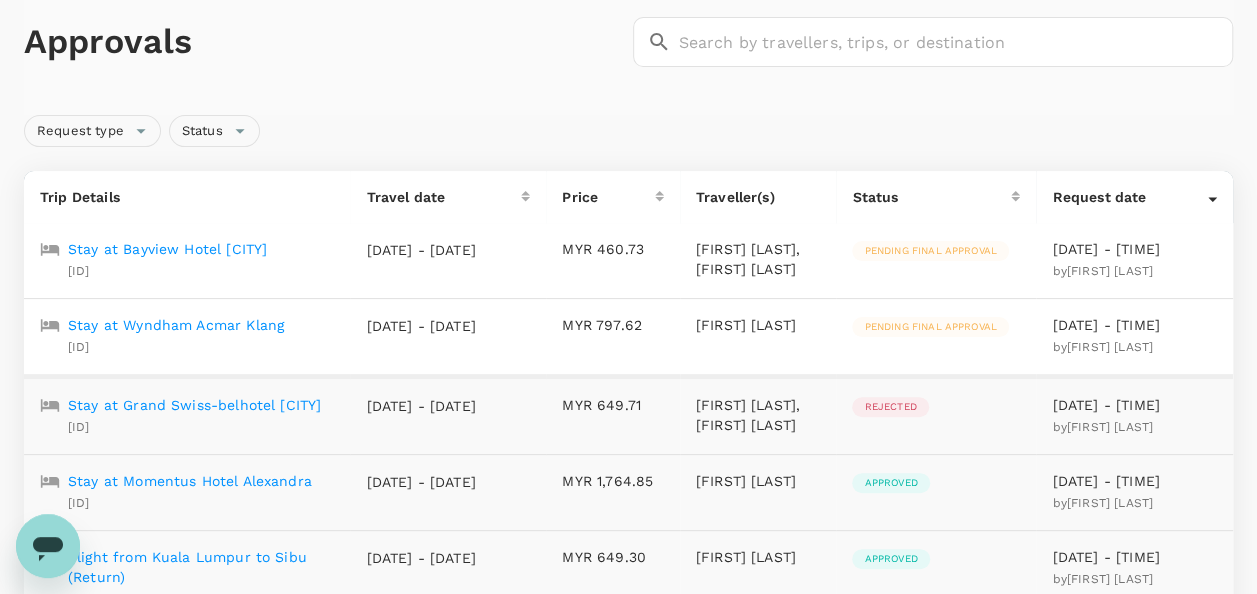 click on "Stay at Bayview Hotel [CITY]" at bounding box center (167, 249) 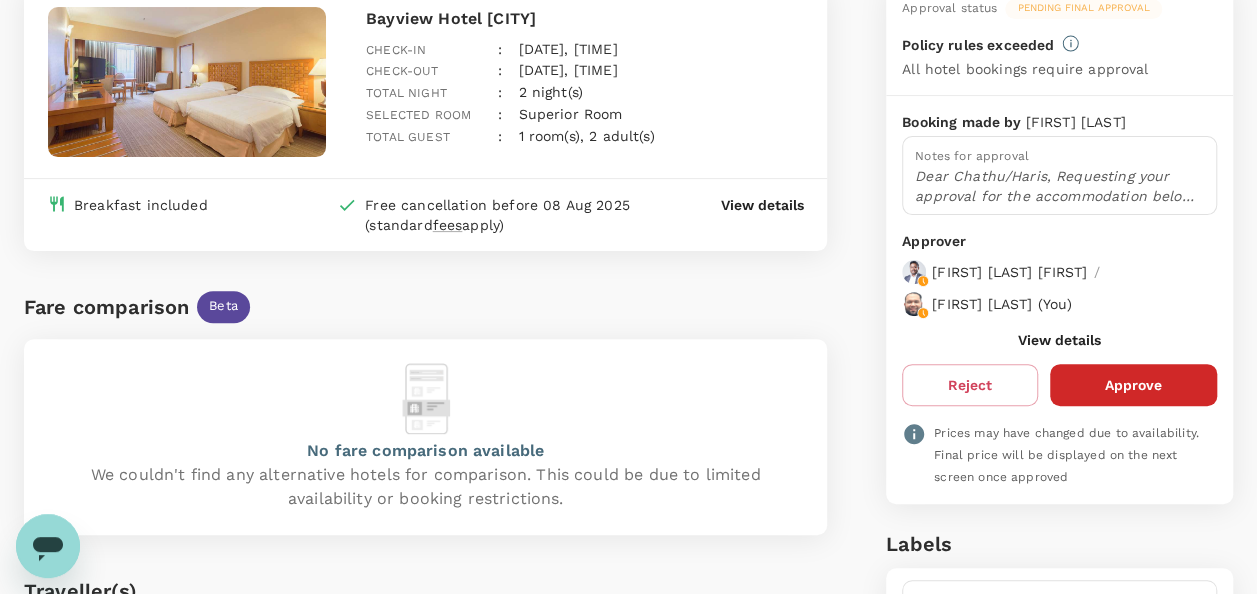 scroll, scrollTop: 200, scrollLeft: 0, axis: vertical 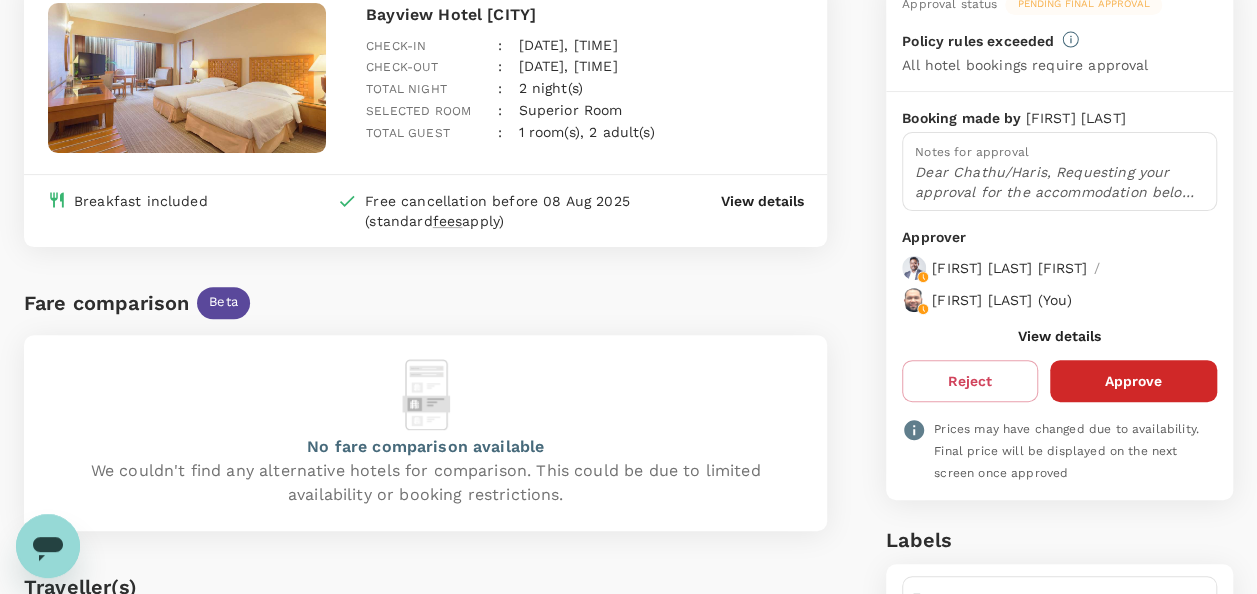 click on "View details" at bounding box center (1059, 336) 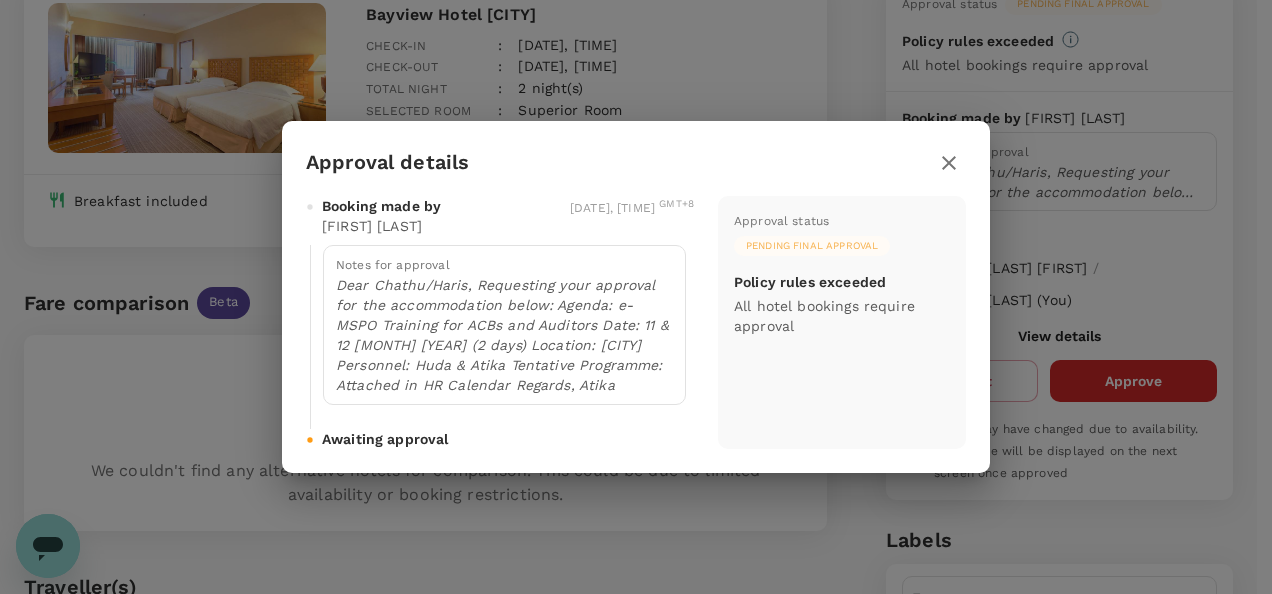 click 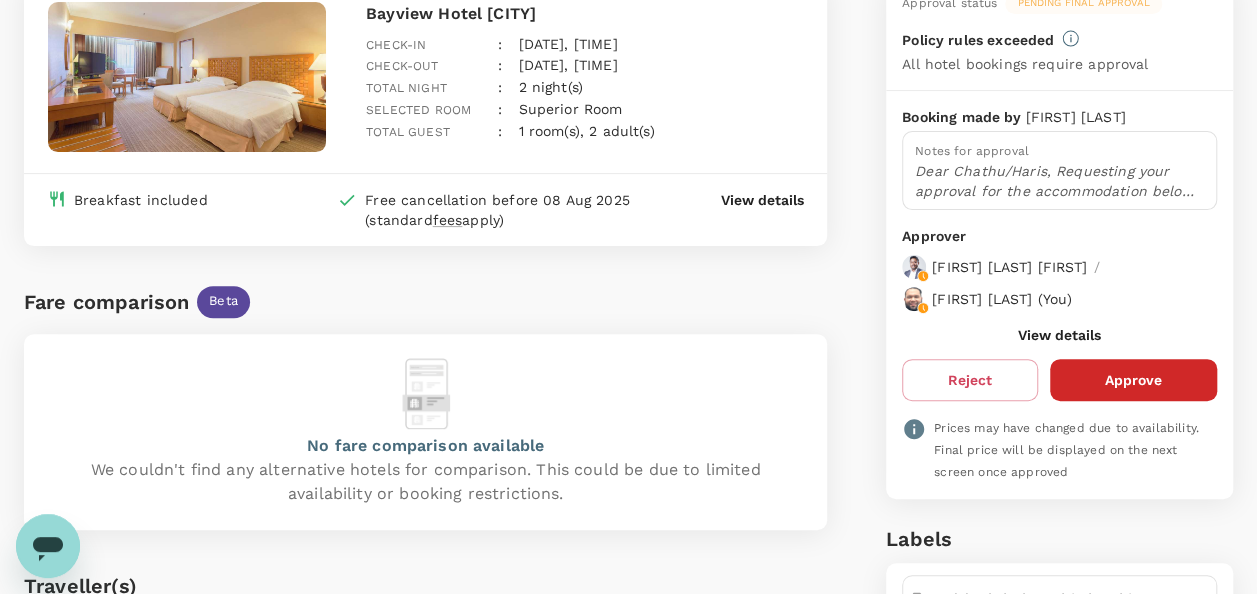 scroll, scrollTop: 200, scrollLeft: 0, axis: vertical 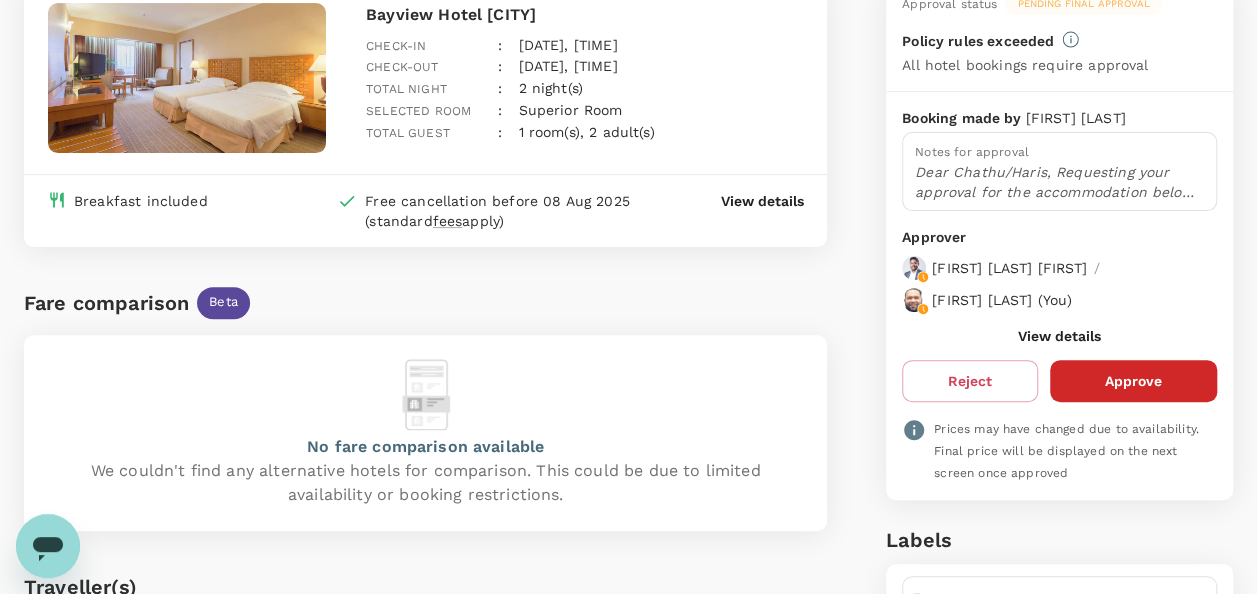 click on "View details" at bounding box center [1059, 336] 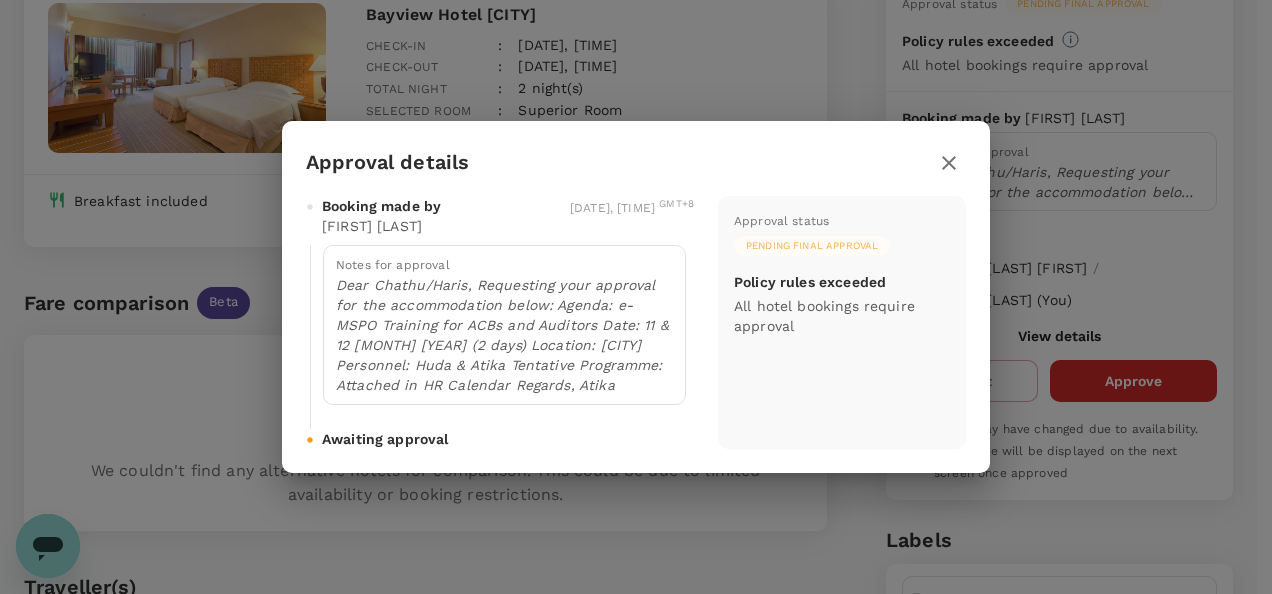 click 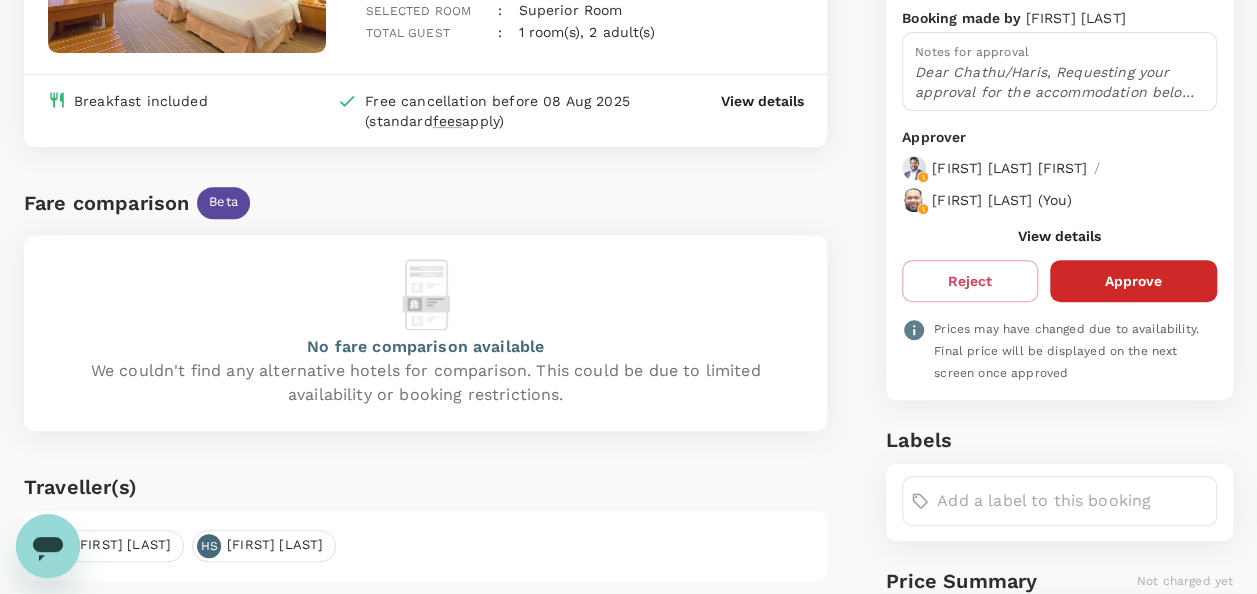 scroll, scrollTop: 200, scrollLeft: 0, axis: vertical 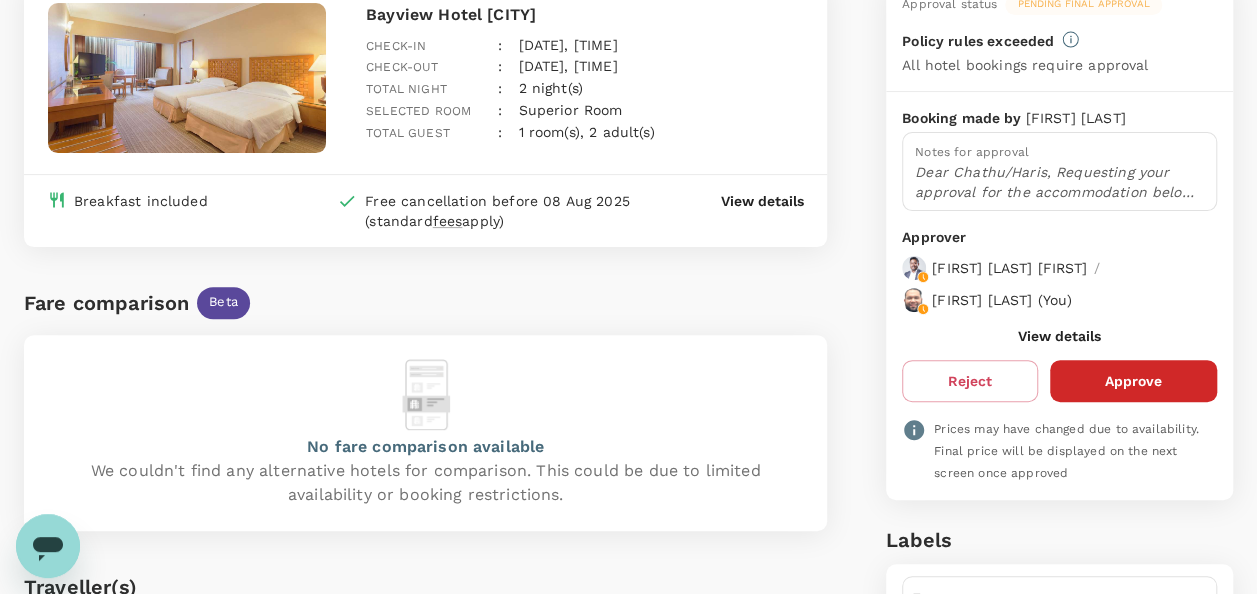 click on "Approve" at bounding box center [1133, 381] 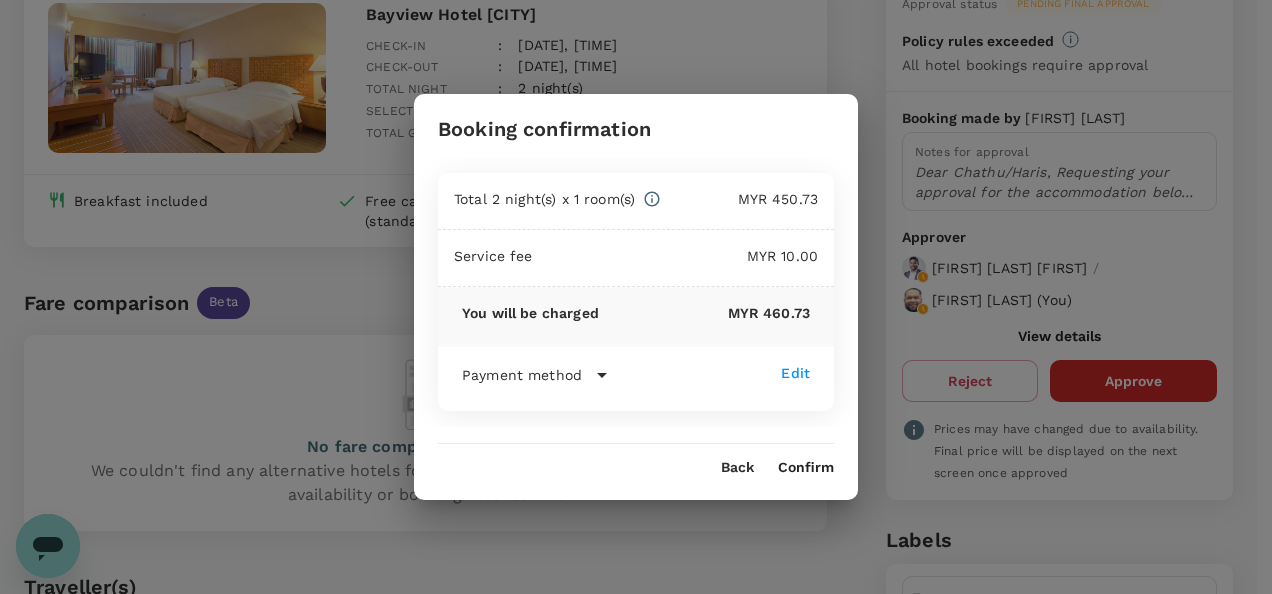 click on "Confirm" at bounding box center (806, 468) 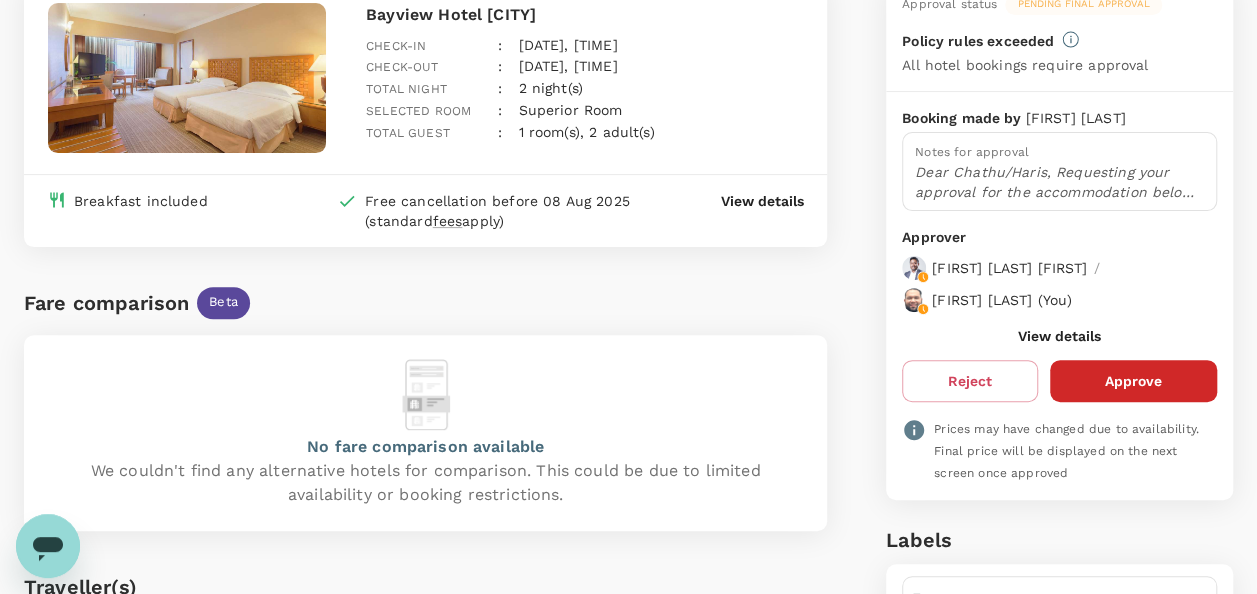 scroll, scrollTop: 0, scrollLeft: 0, axis: both 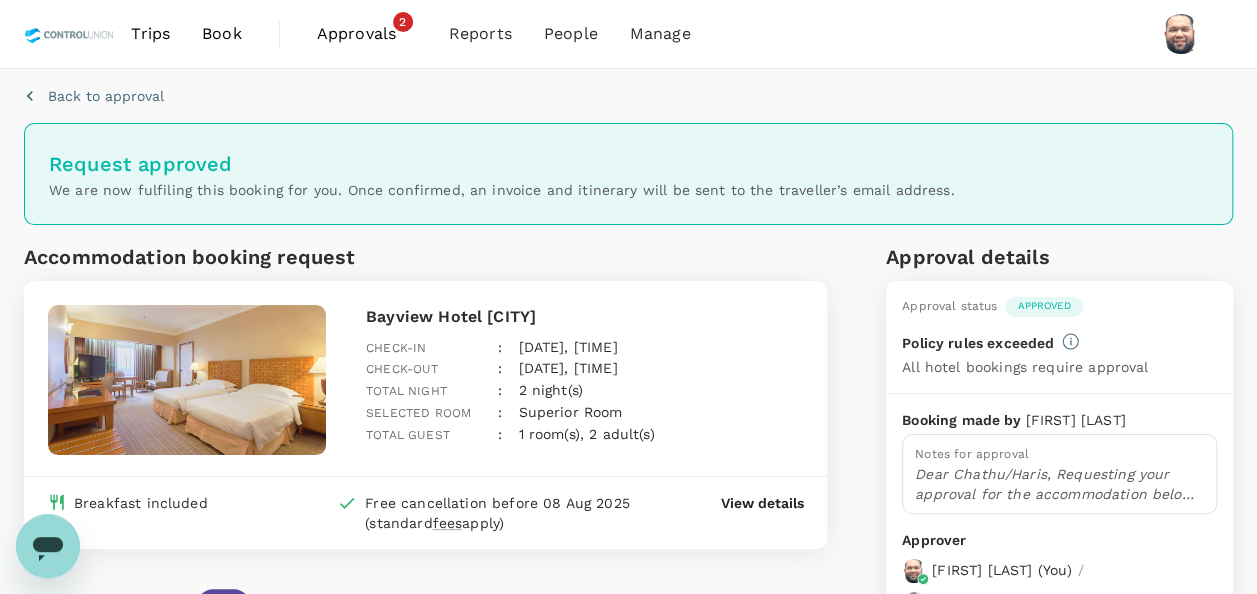 click on "Approvals" at bounding box center [367, 34] 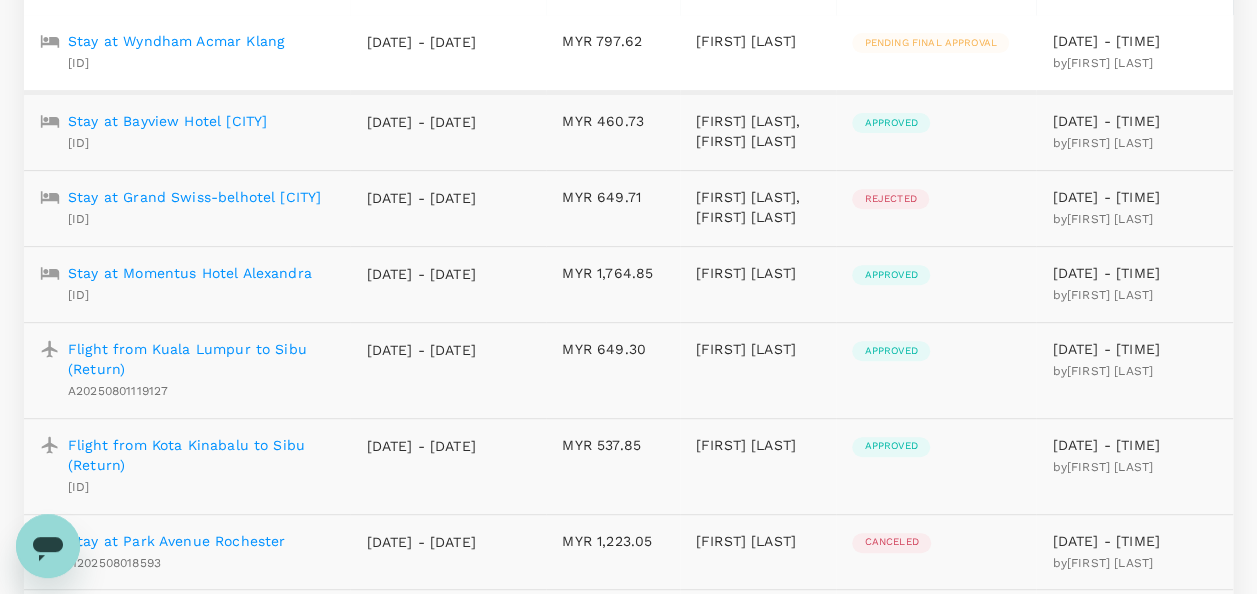 scroll, scrollTop: 0, scrollLeft: 0, axis: both 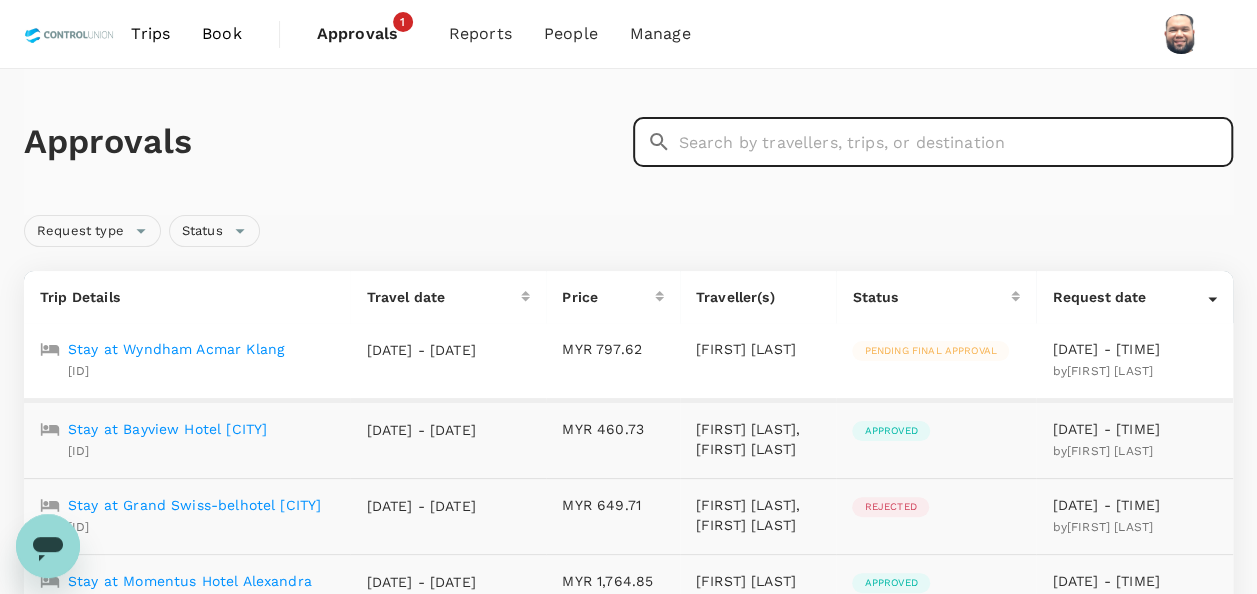 click at bounding box center (956, 142) 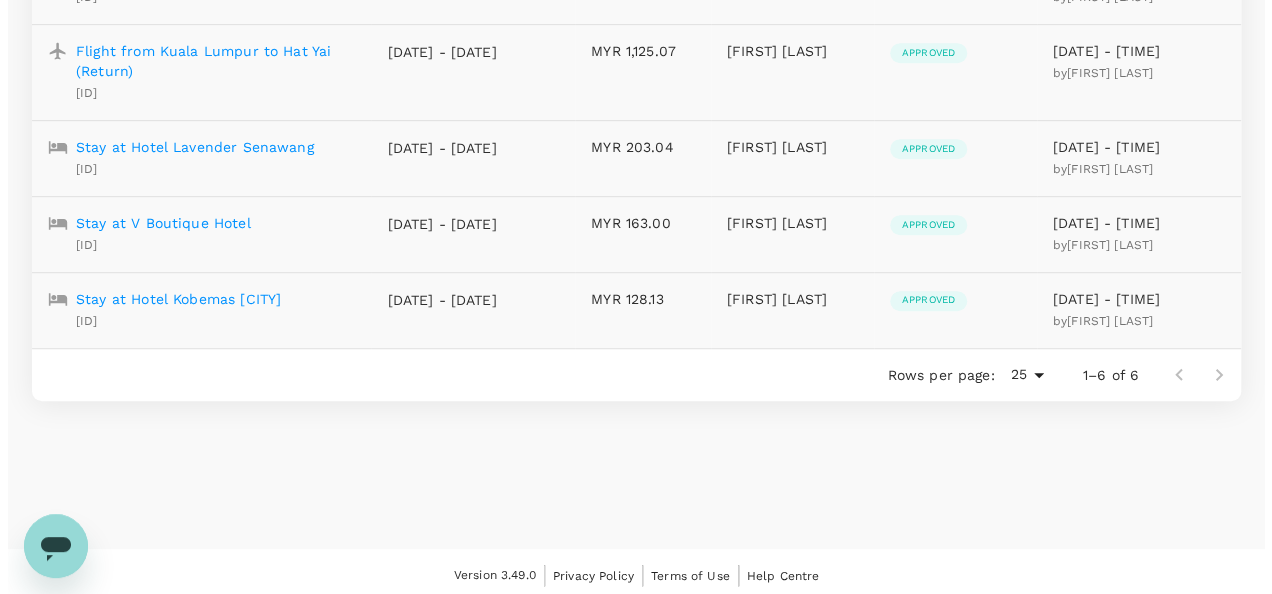 scroll, scrollTop: 472, scrollLeft: 0, axis: vertical 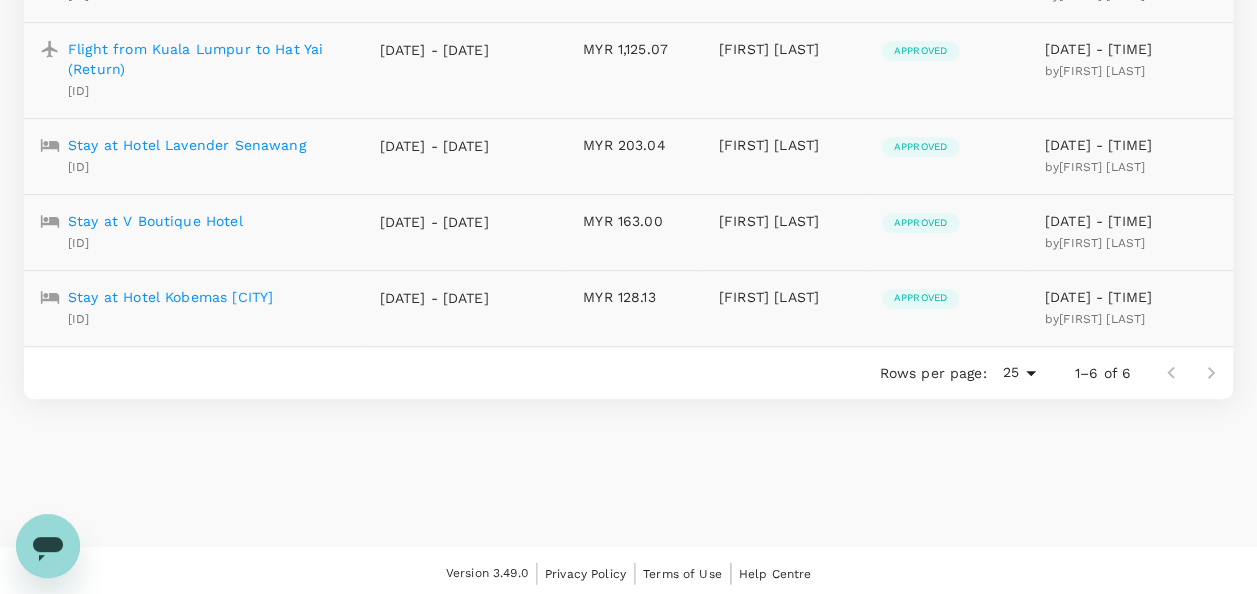 type on "azlin" 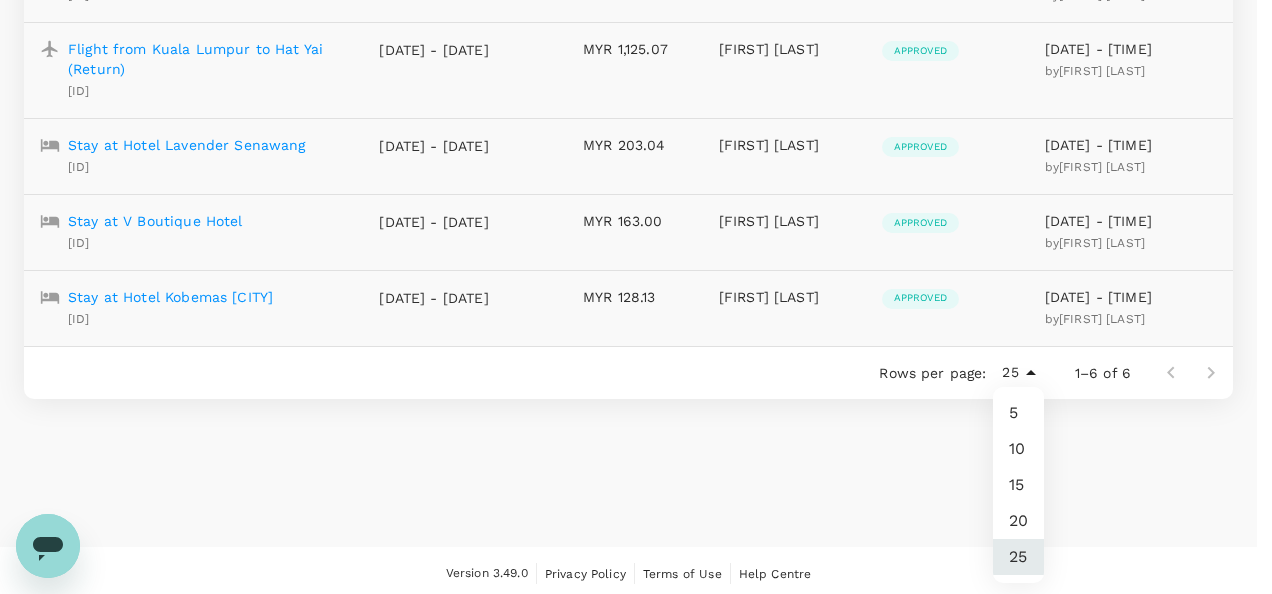 click on "Trips Book Approvals 1 Reports People Manage Approvals ​ azlin ​ Request type Status Trip Details Travel date Price Traveller(s) Status Request date Flight from Kuala Lumpur to Ho Chi Minh City (Return) [ID] 19 [MONTH] [YEAR] - 26 [MONTH] [YEAR] [PRICE]  NUR AZLIN BINTI MAJS Approved 10 [MONTH] [YEAR] - [TIME] by  Farah Amalin Binti Mahhadi Stay at Aurora Hotel [ID] 14 [MONTH] [YEAR] - 15 [MONTH] [YEAR] [PRICE]  NUR AZLIN BINTI MAJS Approved 09 [MONTH] [YEAR] - [TIME] by  Farah Amalin Binti Mahhadi Flight from Kuala Lumpur to Hat Yai (Return) [ID] 24 [MONTH] [YEAR] - 28 [MONTH] [YEAR] [PRICE]  NURAZLIN BINTIMAJS Approved 18 [MONTH] [YEAR] - [TIME] by  Farah Amalin Binti Mahhadi Stay at Hotel Lavender Senawang [ID] 28 [MONTH] [YEAR] - 30 [MONTH] [YEAR] [PRICE]  NURAZLIN BINTIMAJS Approved 22 [MONTH] [YEAR] - [TIME] by  Farah Amalin Binti Mahhadi Stay at V Boutique Hotel [ID] 21 [MONTH] [YEAR] - 22 [MONTH] [YEAR] [PRICE]  NURAZLIN BINTIMAJS Approved 19 [MONTH] [YEAR] - [TIME] by  Farah Amalin Binti Mahhadi [ID] [PRICE]" at bounding box center (636, 64) 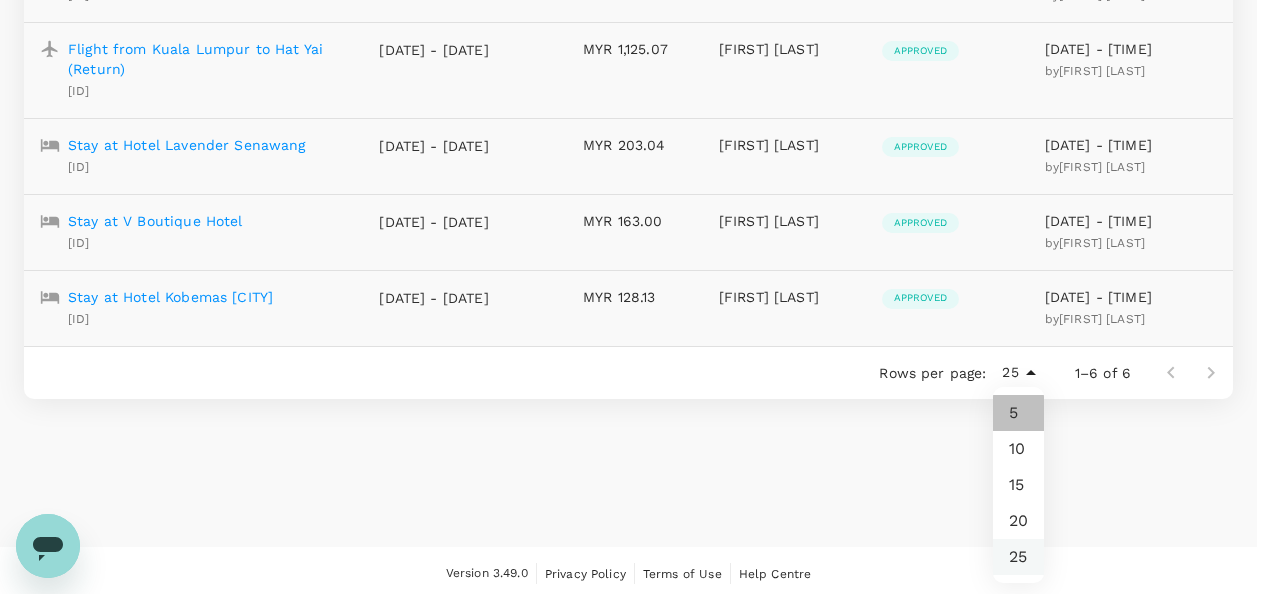 click on "5" at bounding box center [1018, 413] 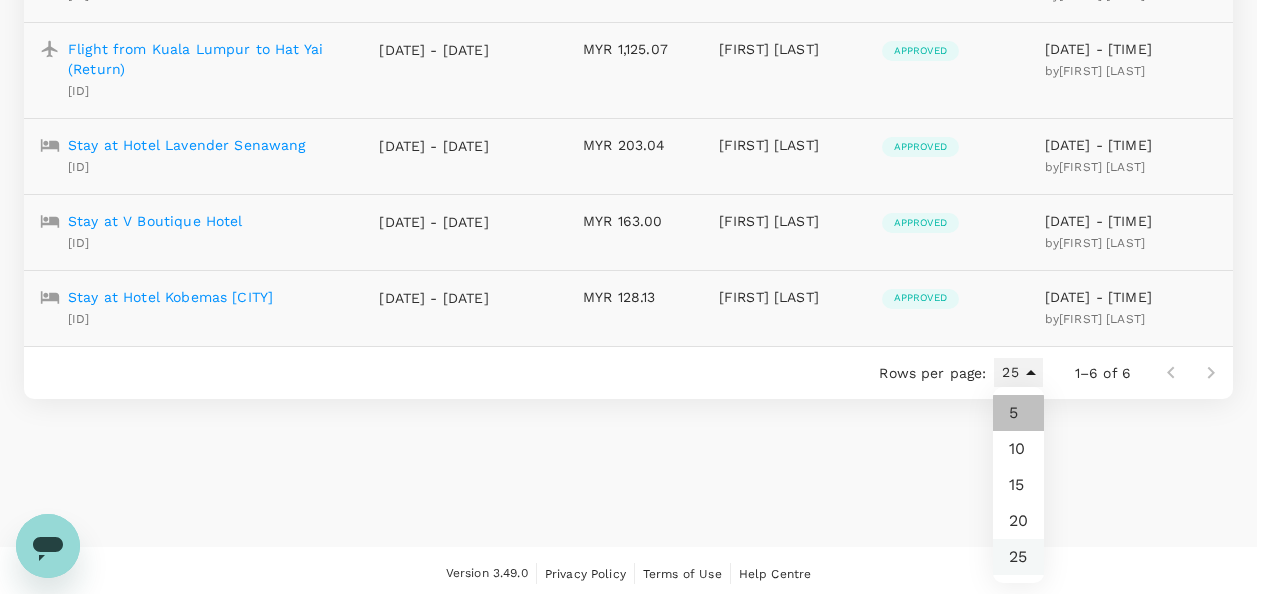 type on "5" 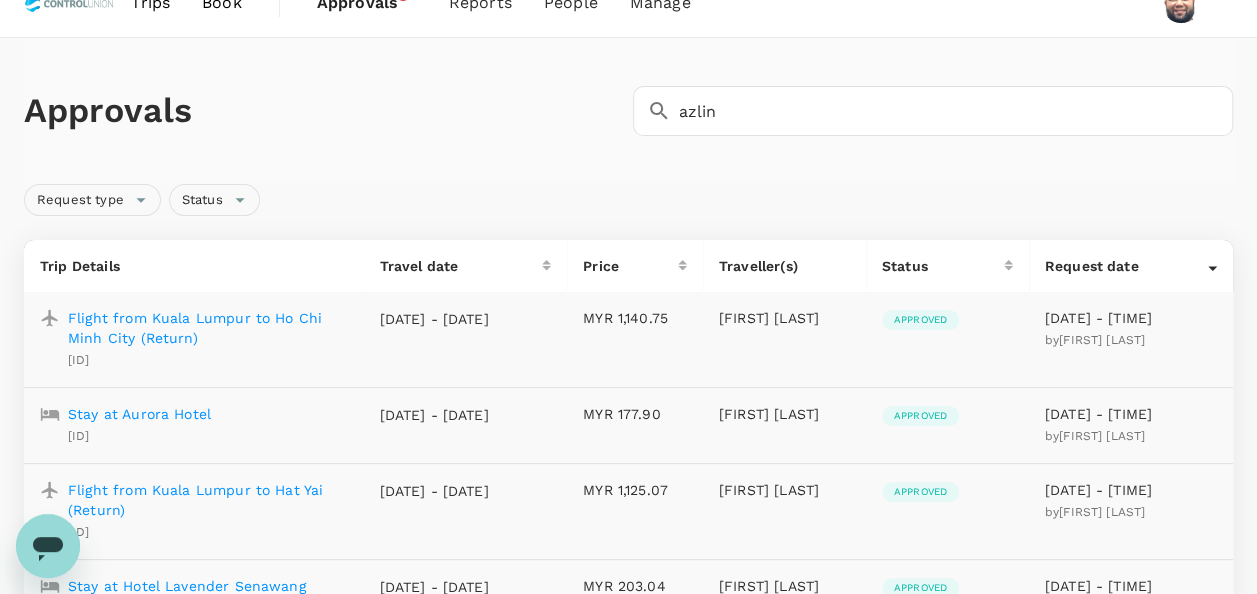 scroll, scrollTop: 0, scrollLeft: 0, axis: both 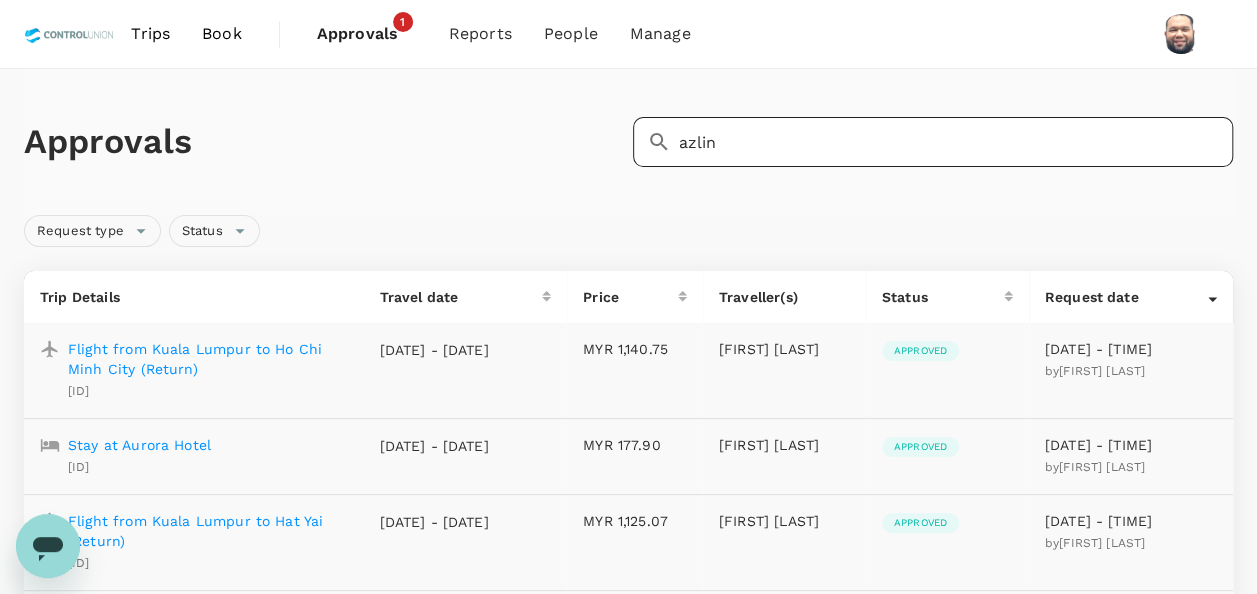 click on "azlin" at bounding box center (956, 142) 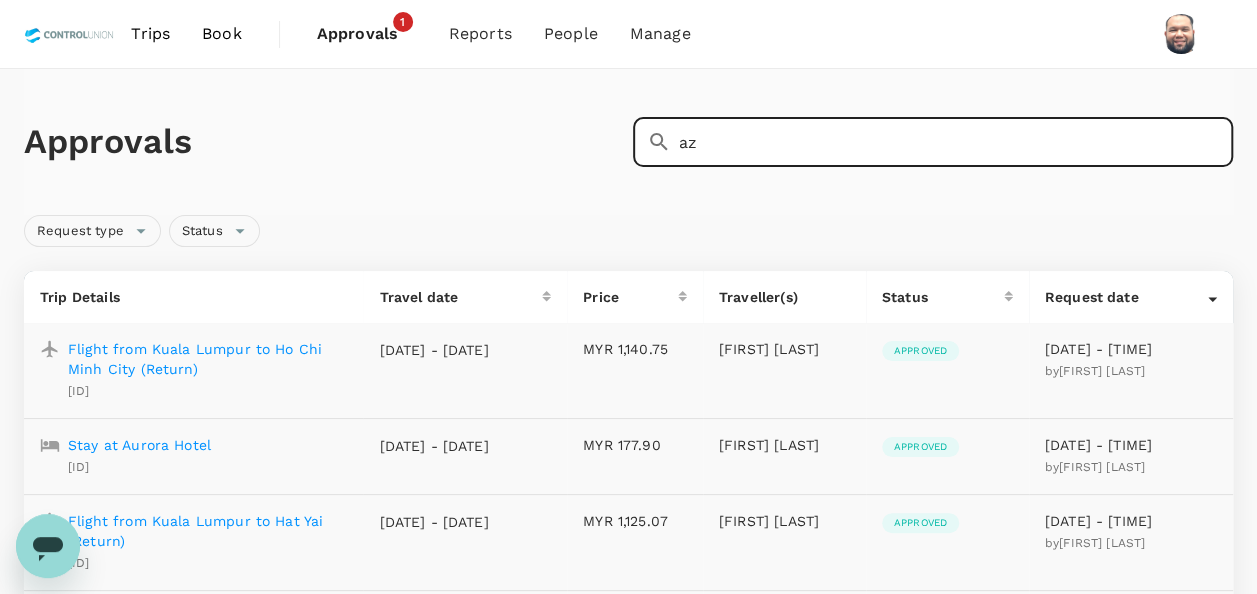 type on "a" 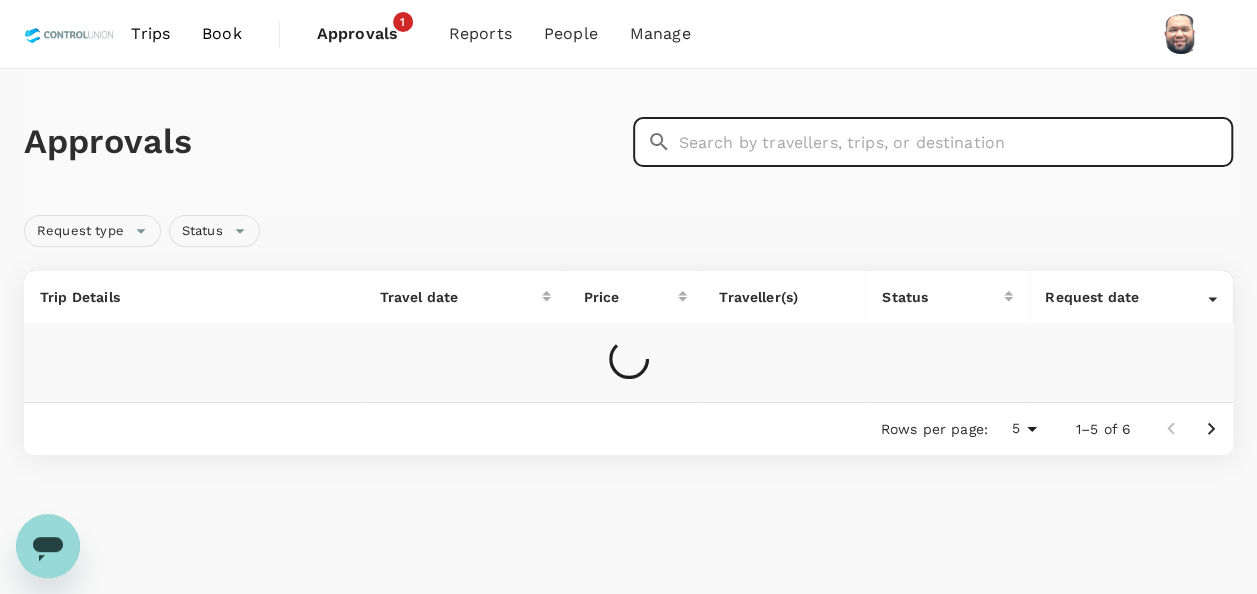 type 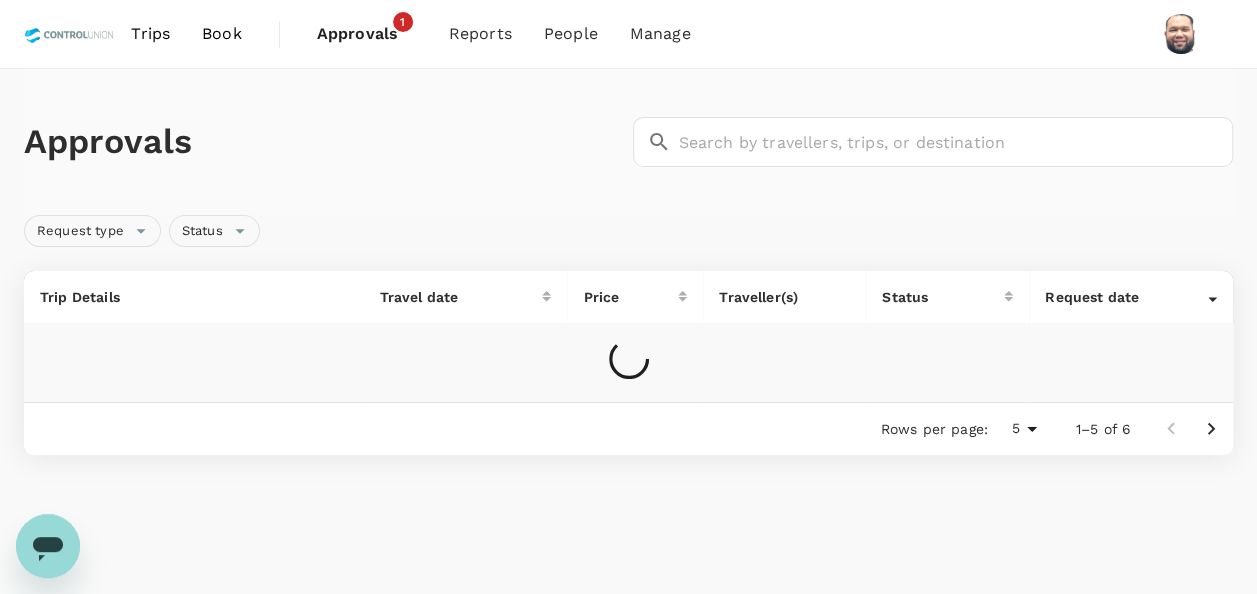 click on "Approvals" at bounding box center [367, 34] 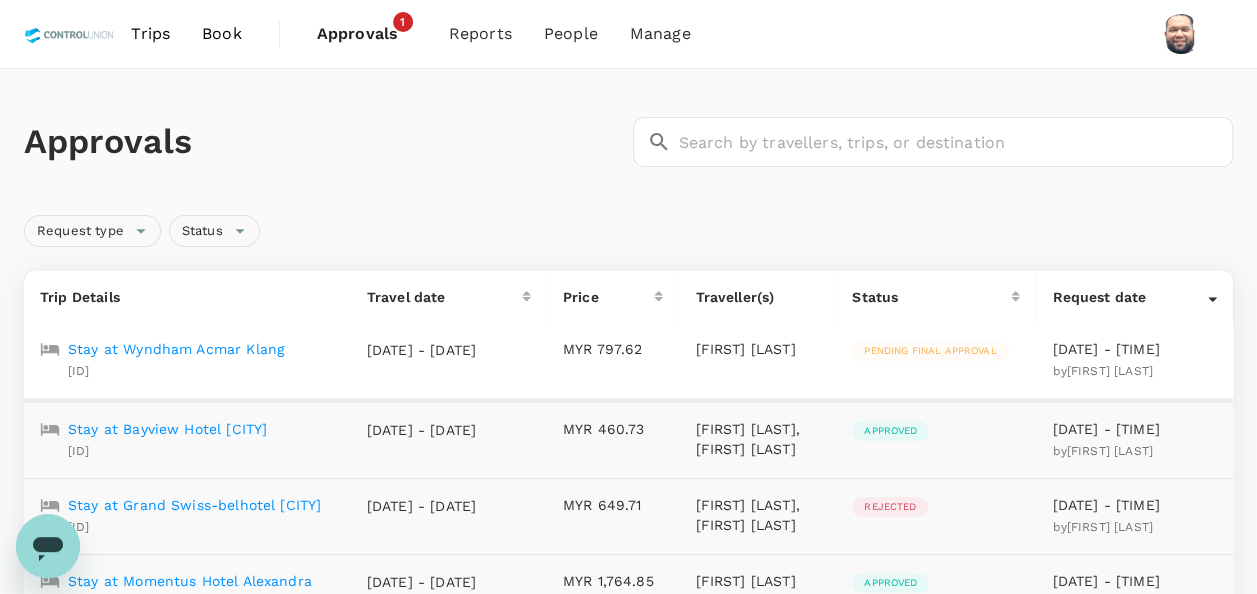click on "Stay at Wyndham Acmar Klang" at bounding box center (176, 349) 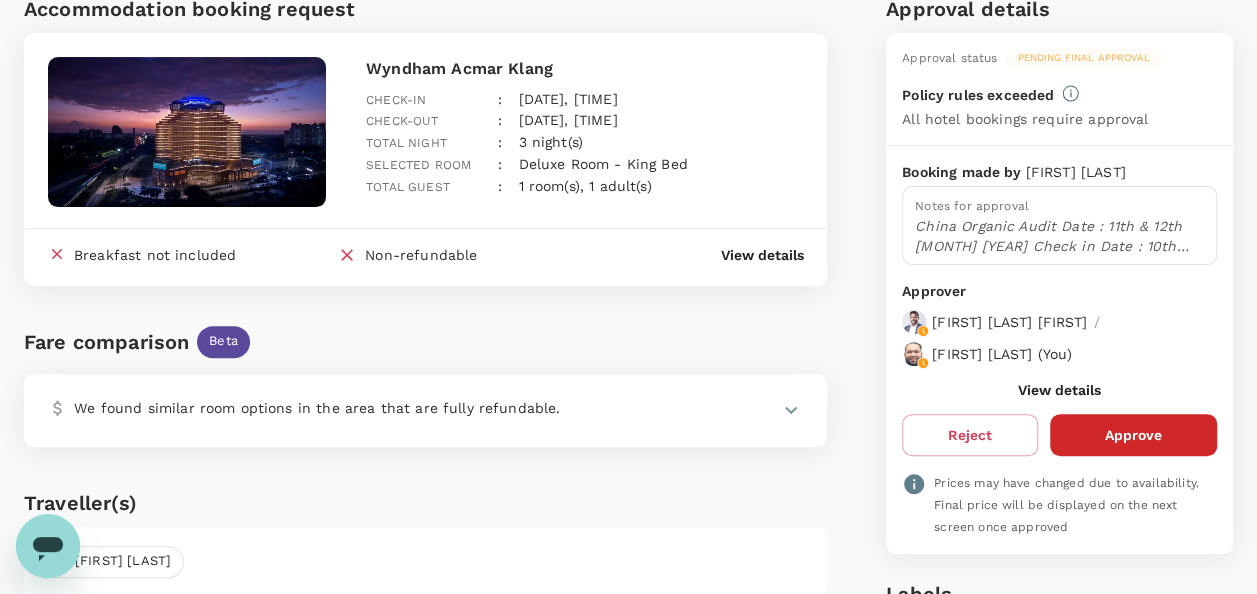 scroll, scrollTop: 200, scrollLeft: 0, axis: vertical 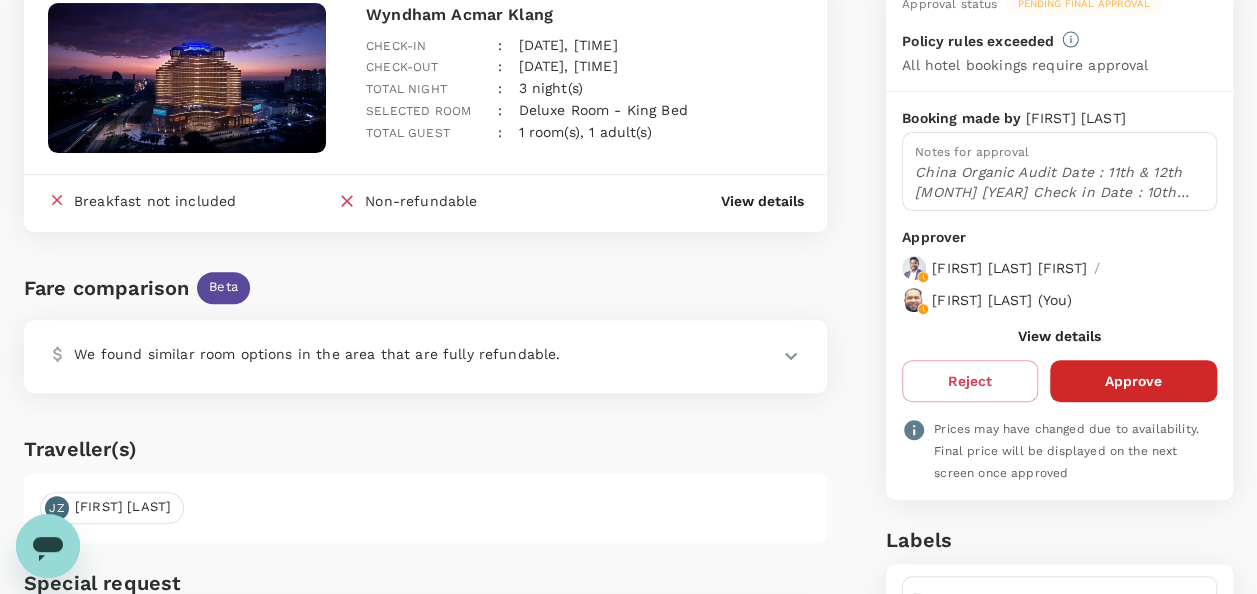 click on "View details" at bounding box center [1059, 336] 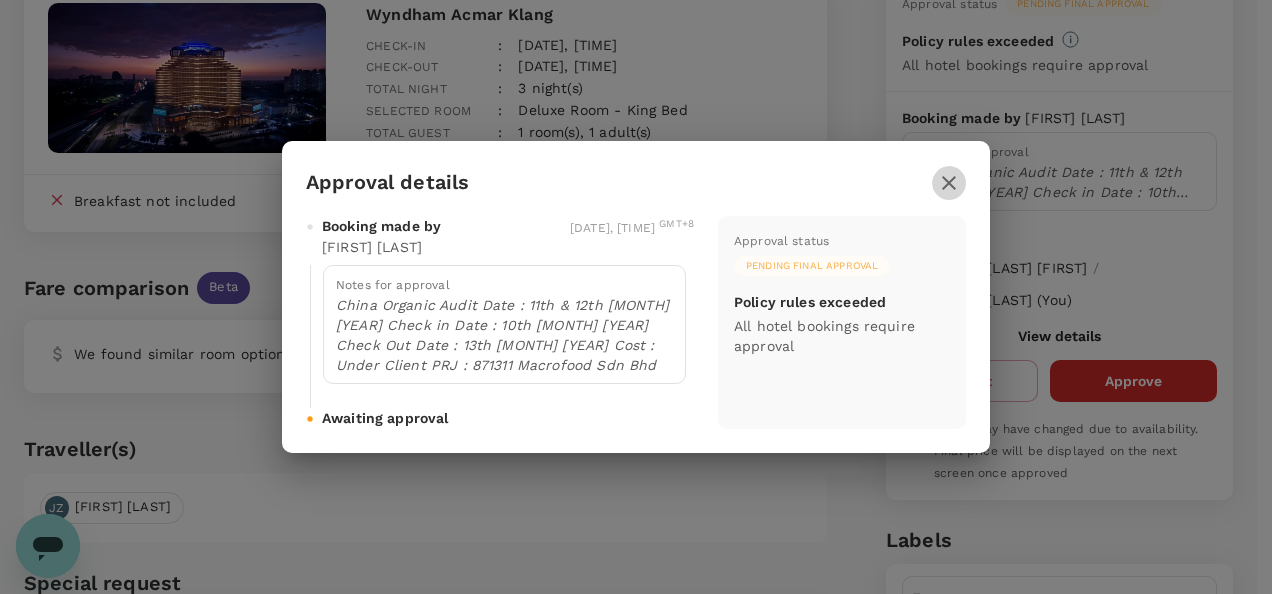 click 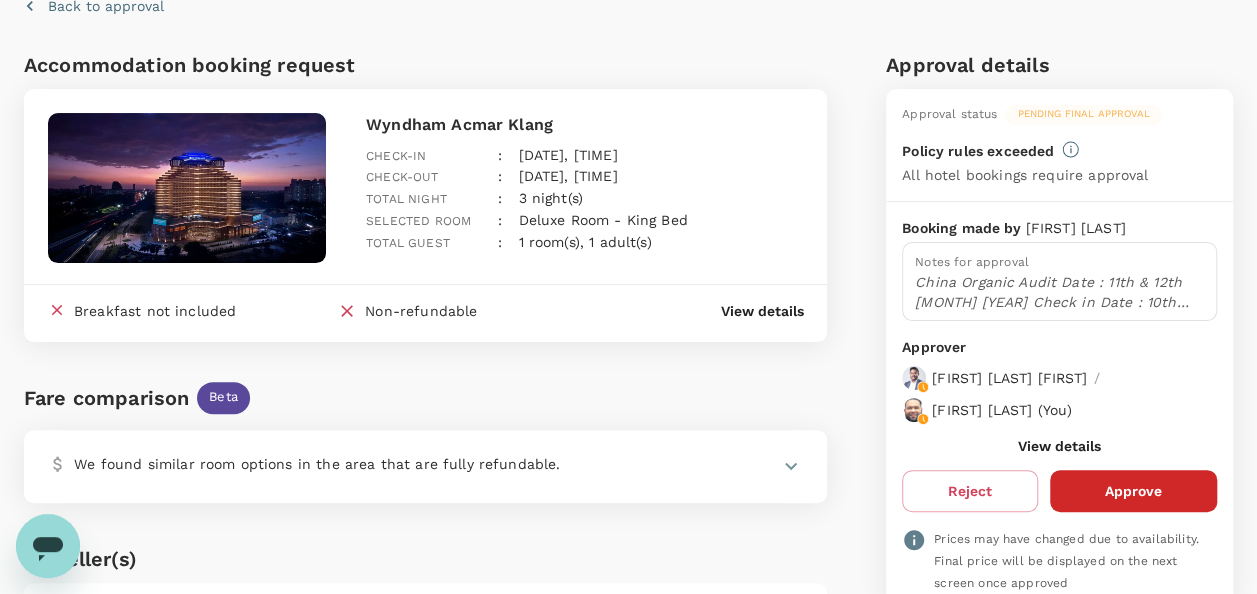 scroll, scrollTop: 0, scrollLeft: 0, axis: both 